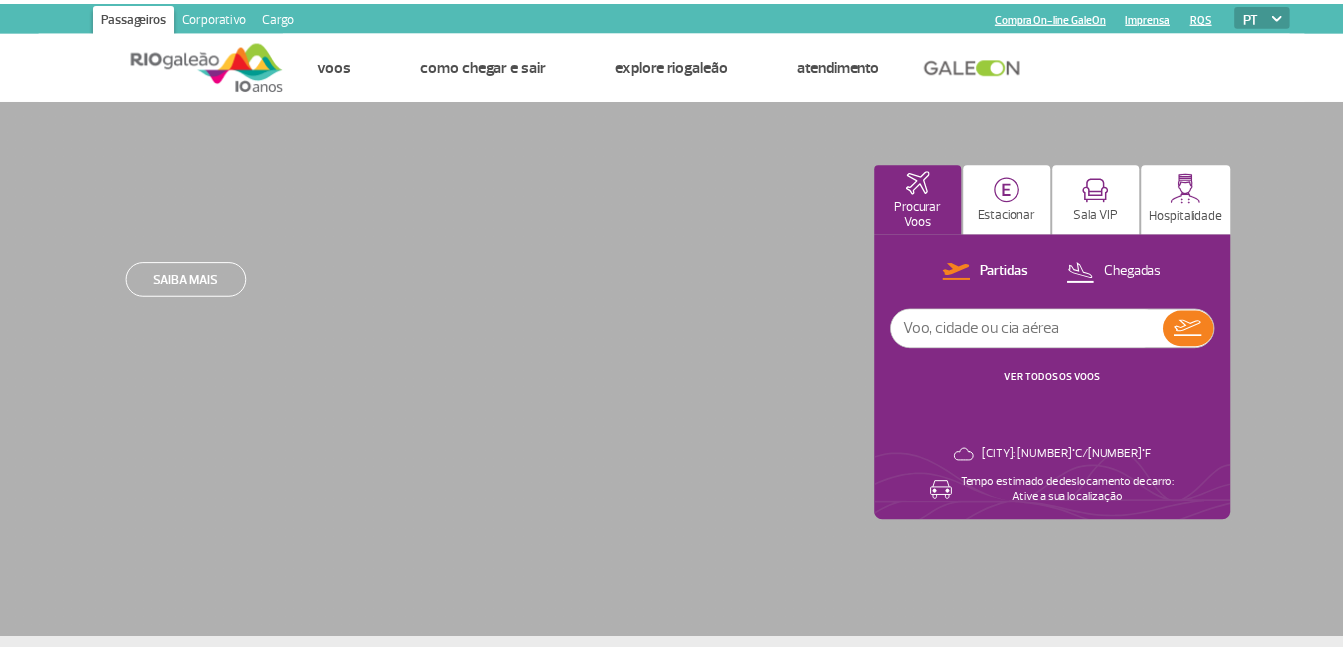 scroll, scrollTop: 0, scrollLeft: 0, axis: both 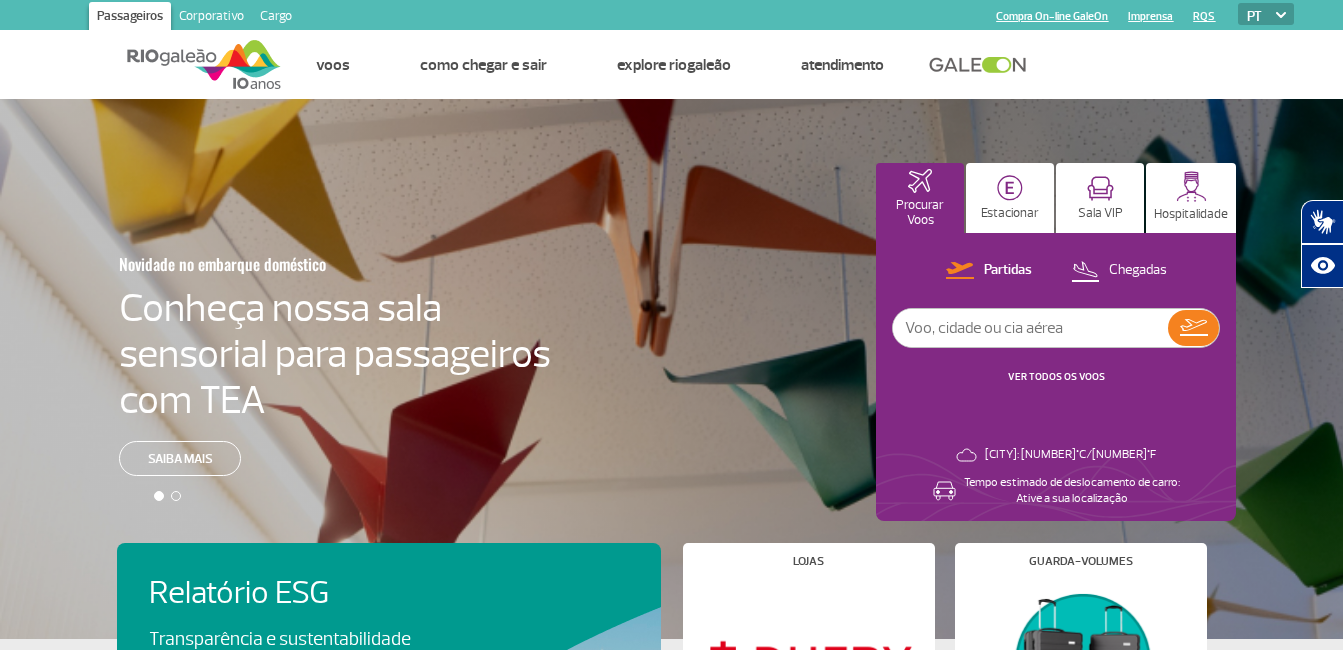 click at bounding box center (1030, 328) 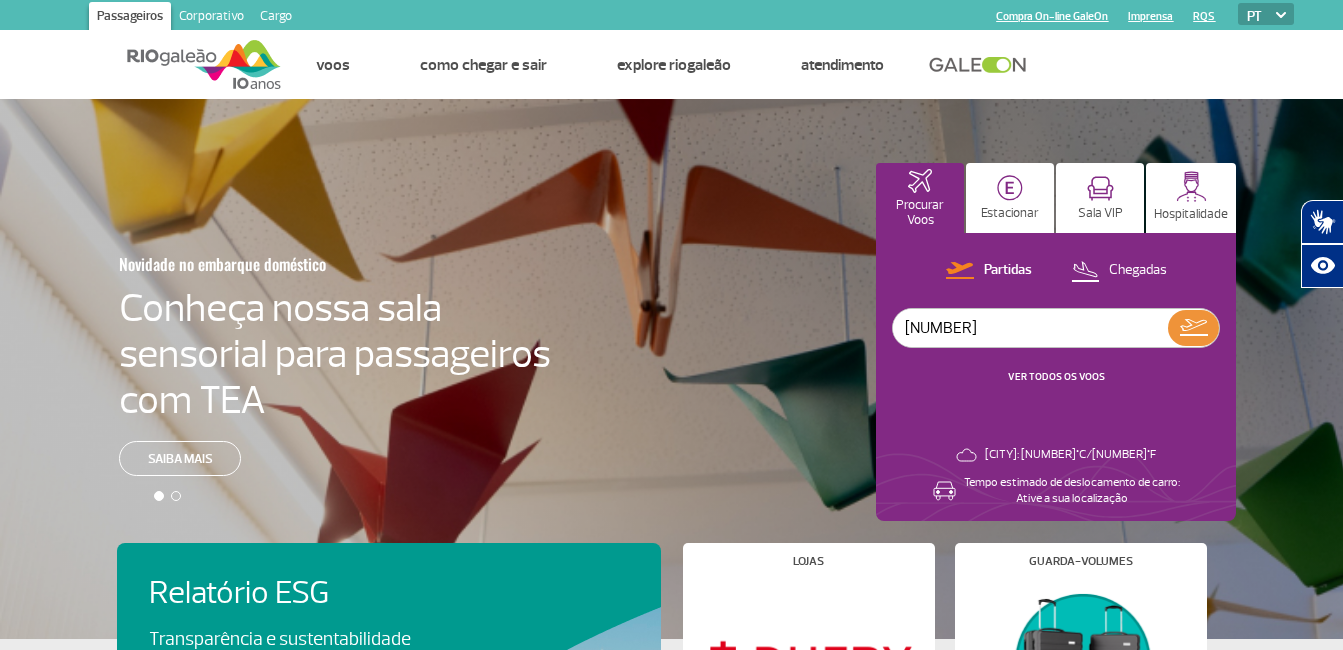 type on "[NUMBER]" 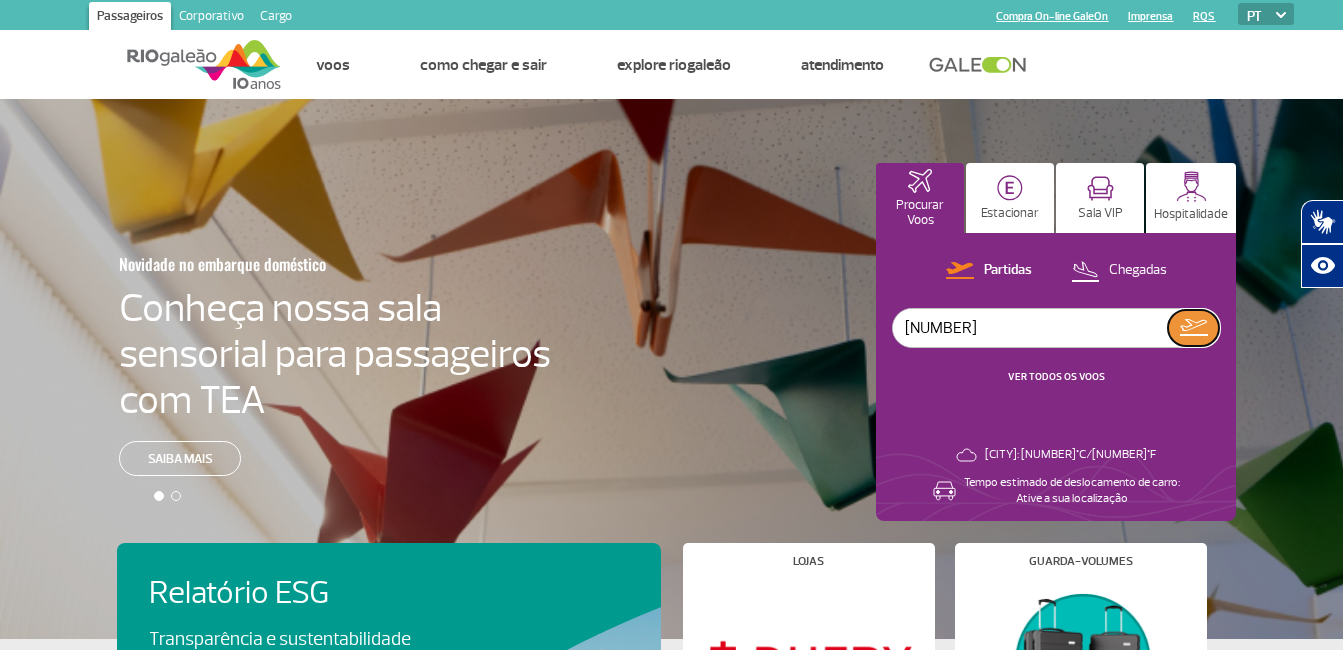 click at bounding box center (1193, 328) 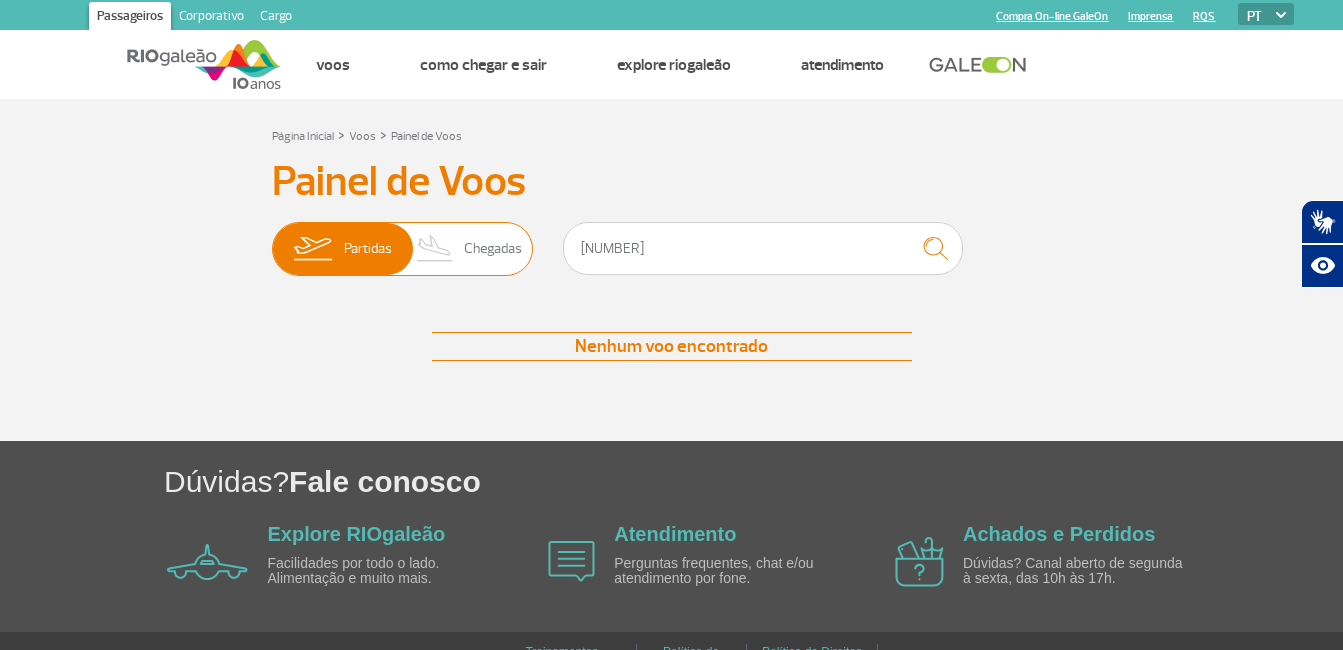 click on "Chegadas" at bounding box center [493, 249] 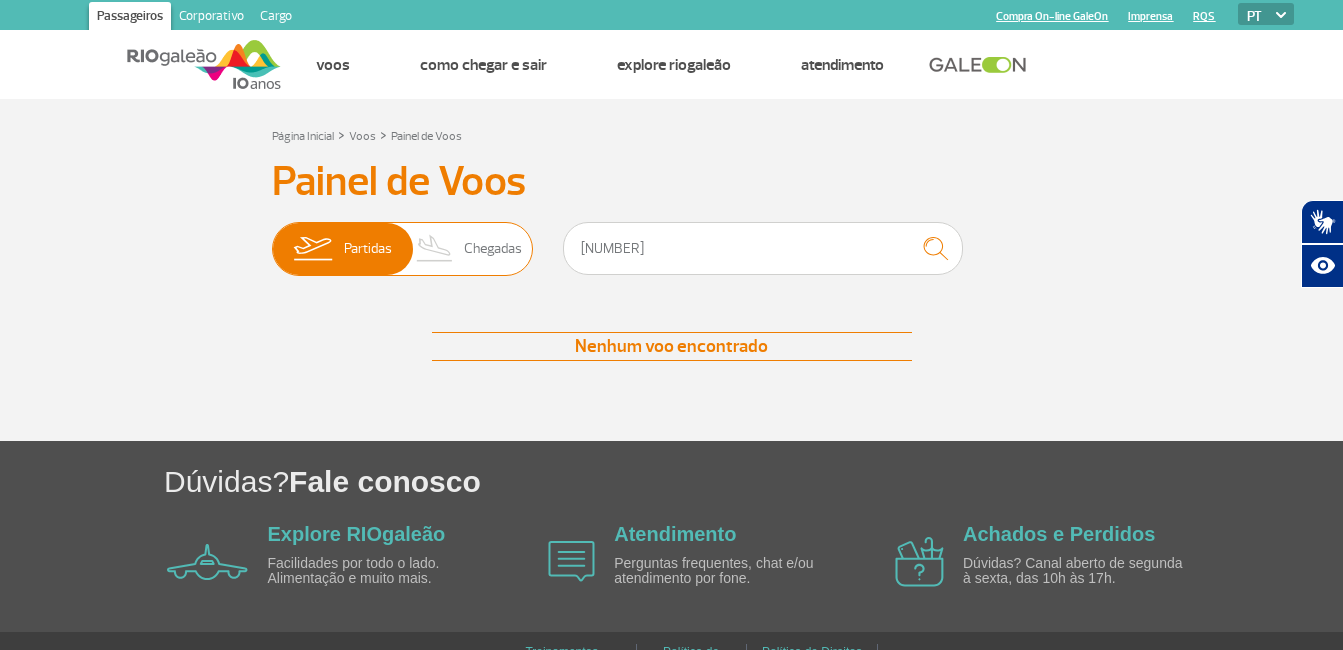 click on "Partidas   Chegadas" at bounding box center (272, 239) 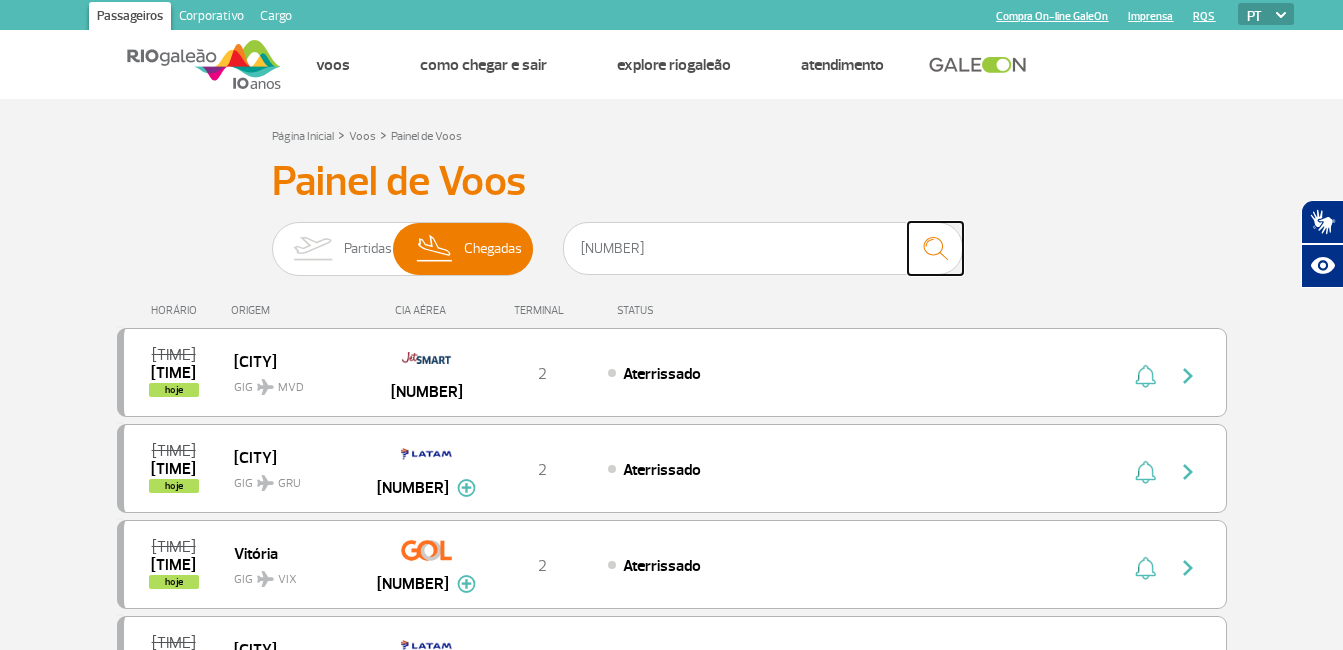 click at bounding box center (935, 248) 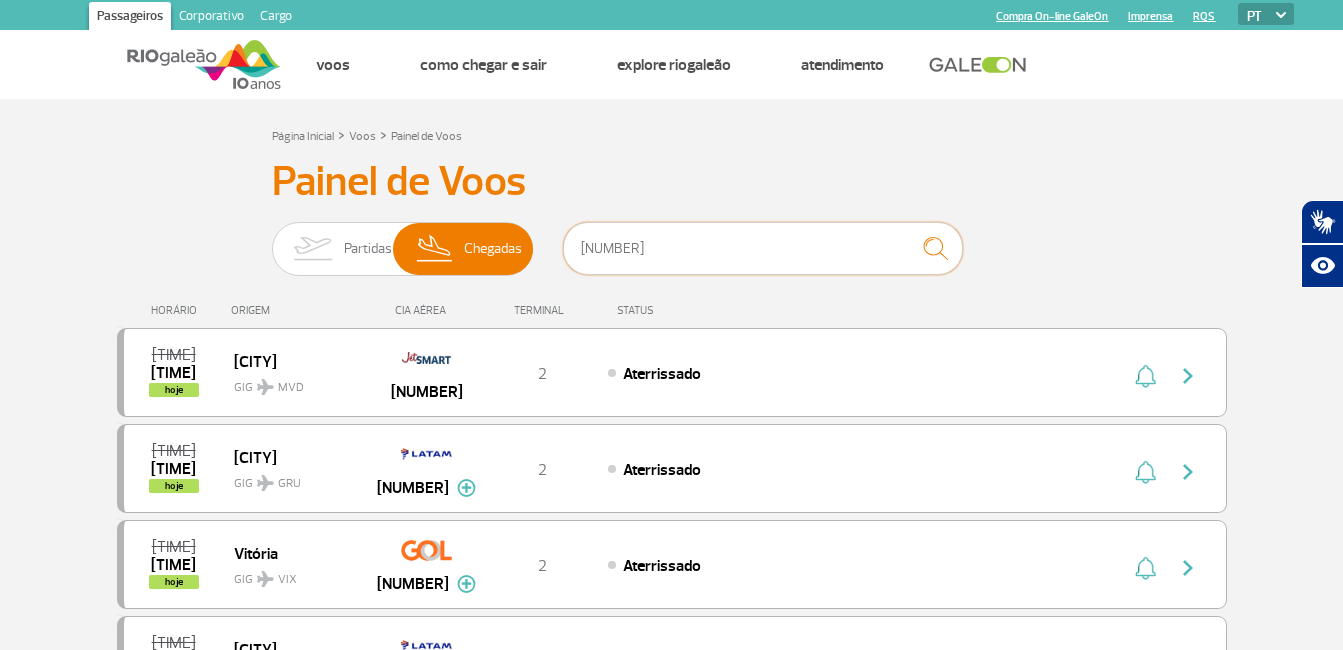 click on "[NUMBER]" at bounding box center (763, 248) 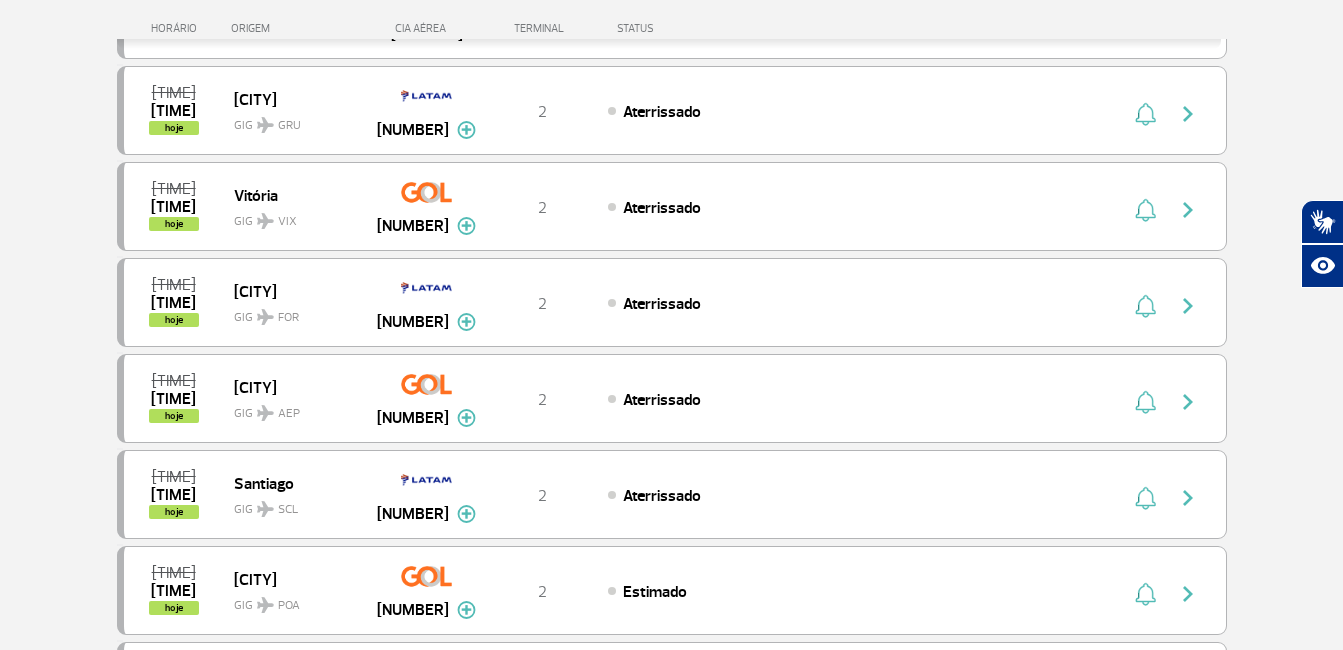 scroll, scrollTop: 400, scrollLeft: 0, axis: vertical 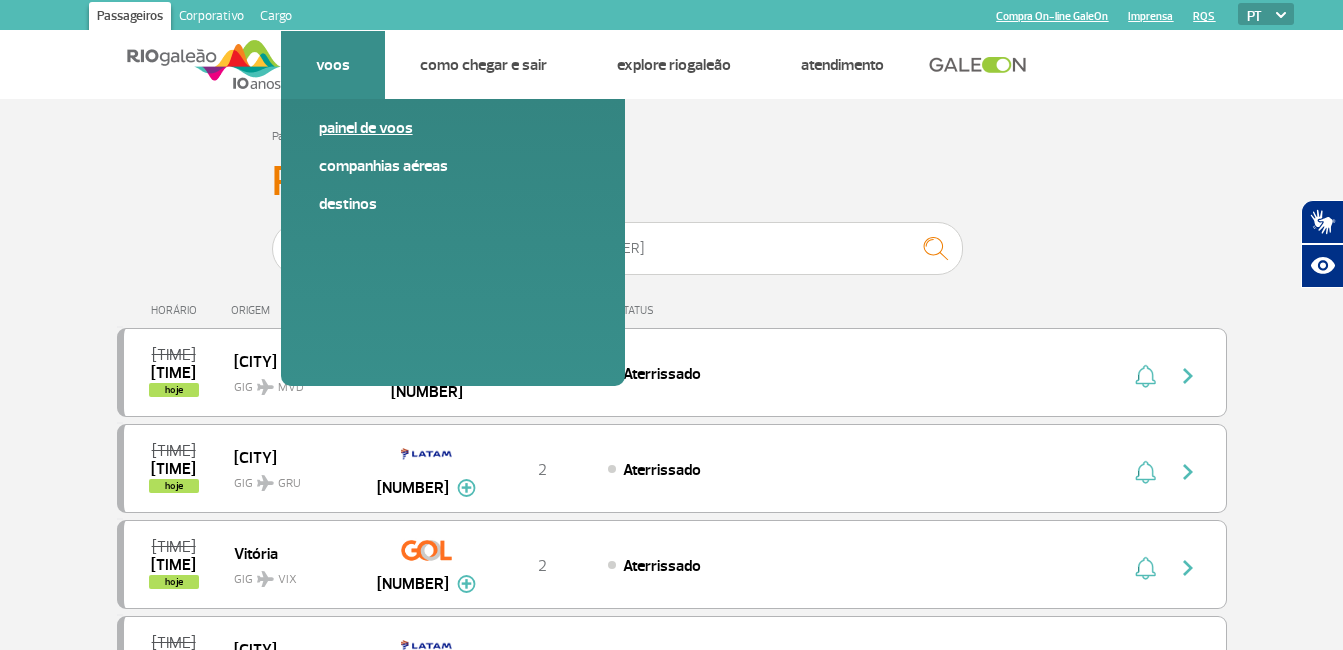 click on "Painel de voos" at bounding box center (453, 128) 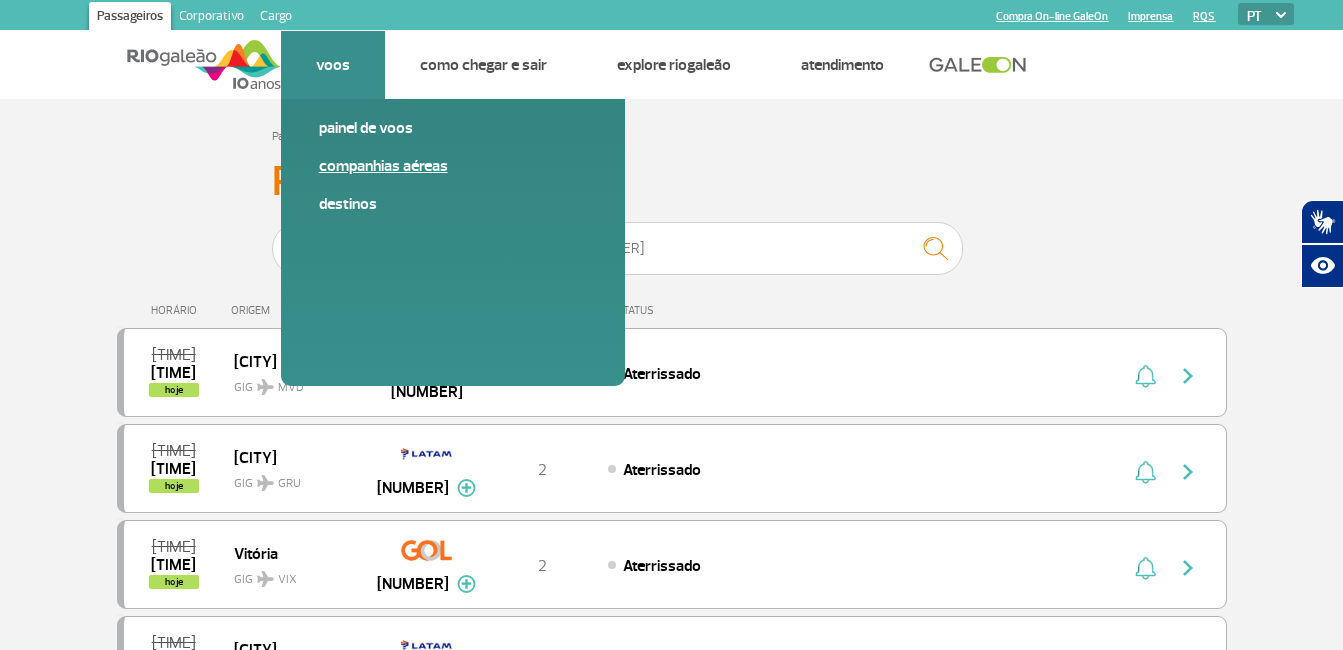 click on "Companhias Aéreas" at bounding box center (453, 166) 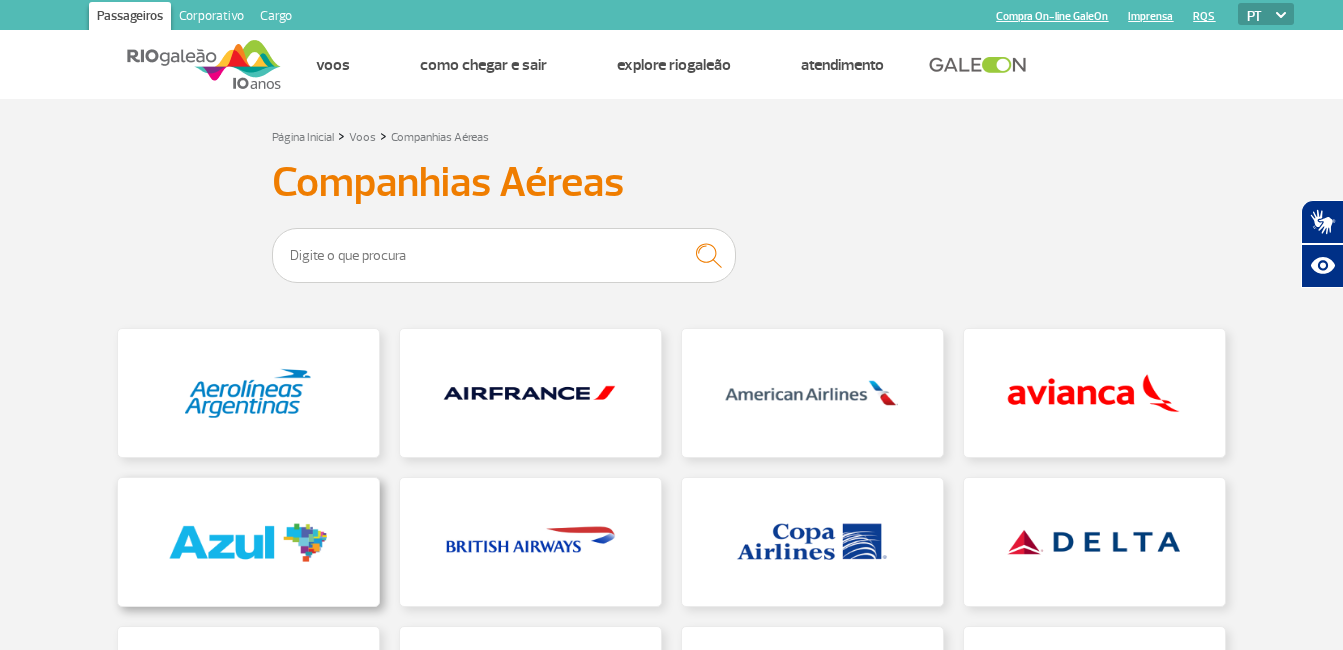 click at bounding box center [248, 542] 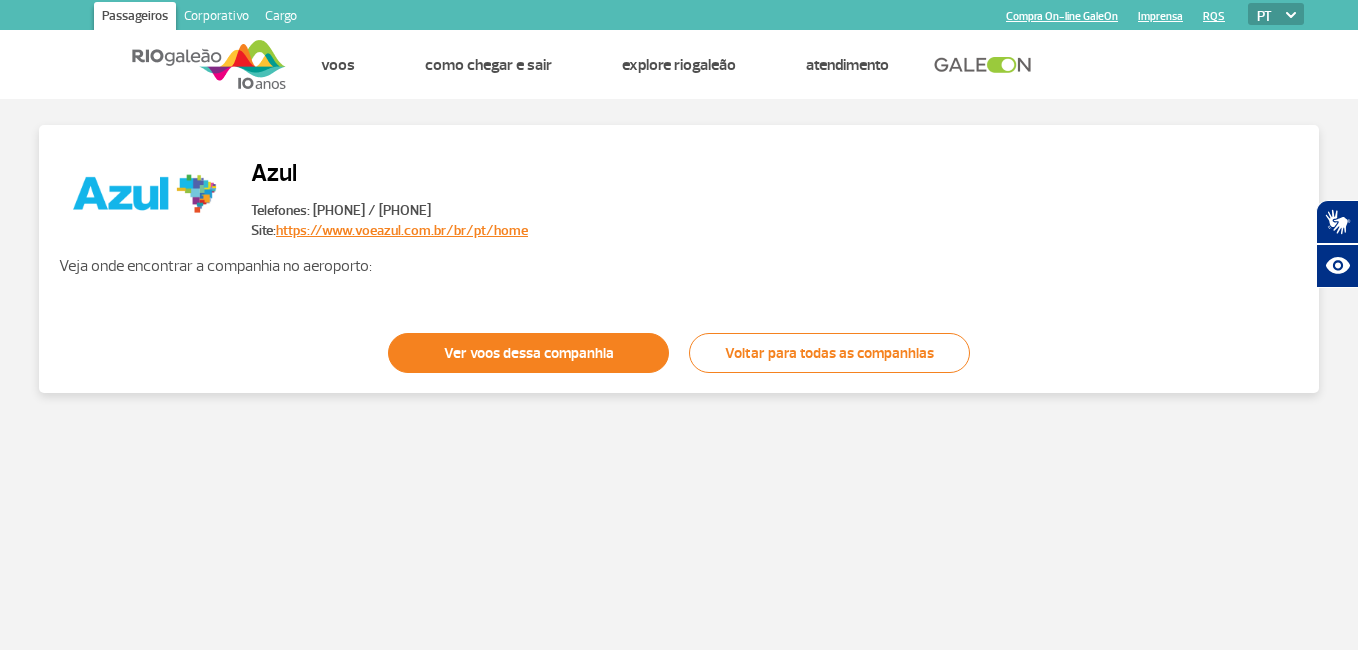 click on "Ver voos dessa companhia" at bounding box center [528, 353] 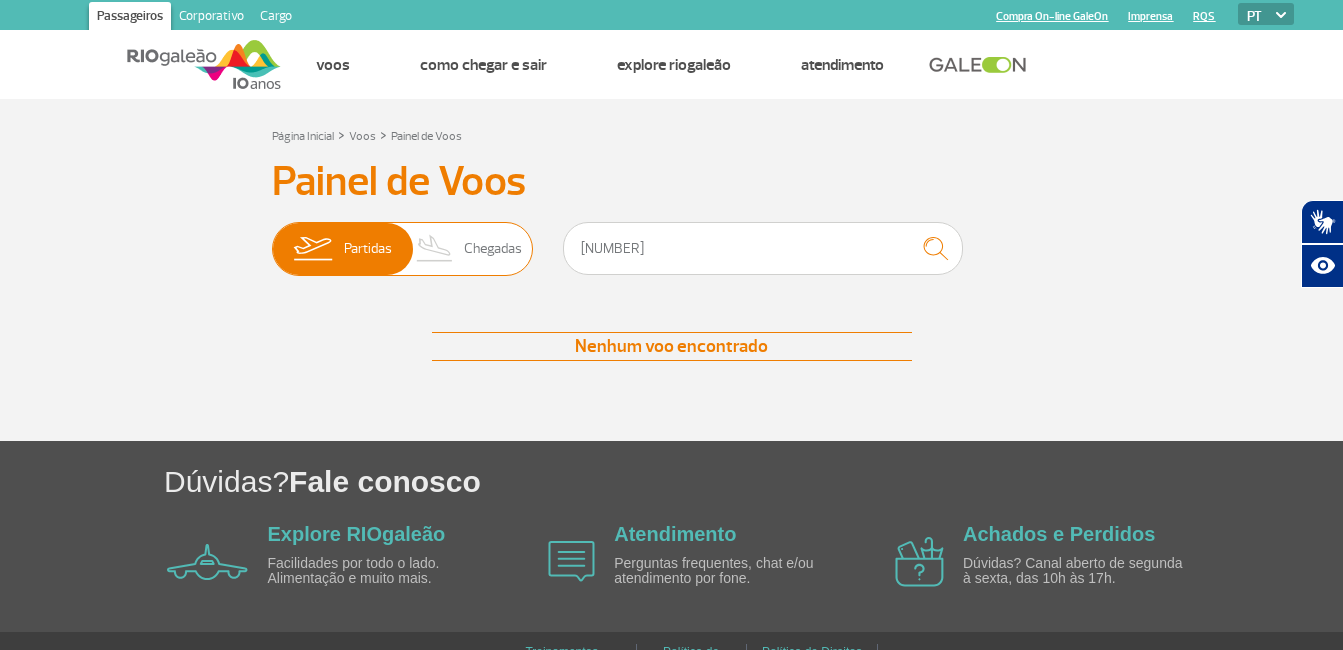 click on "Chegadas" at bounding box center [493, 249] 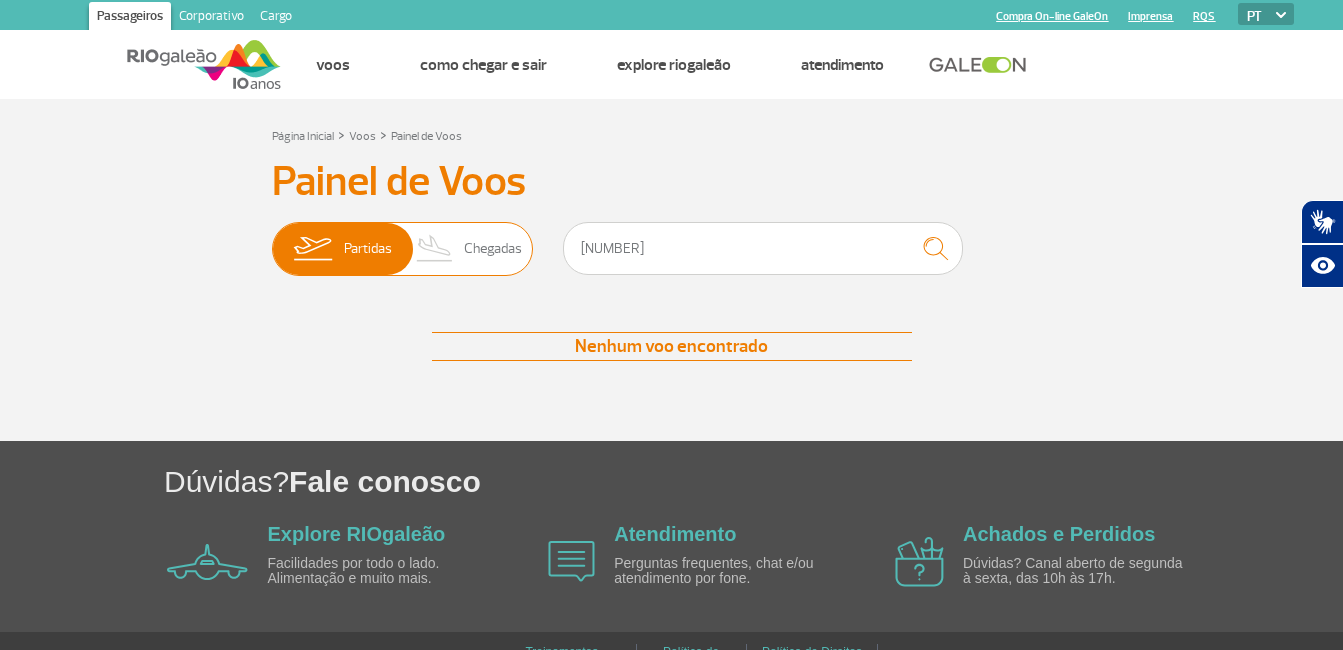 click on "Partidas   Chegadas" at bounding box center [272, 239] 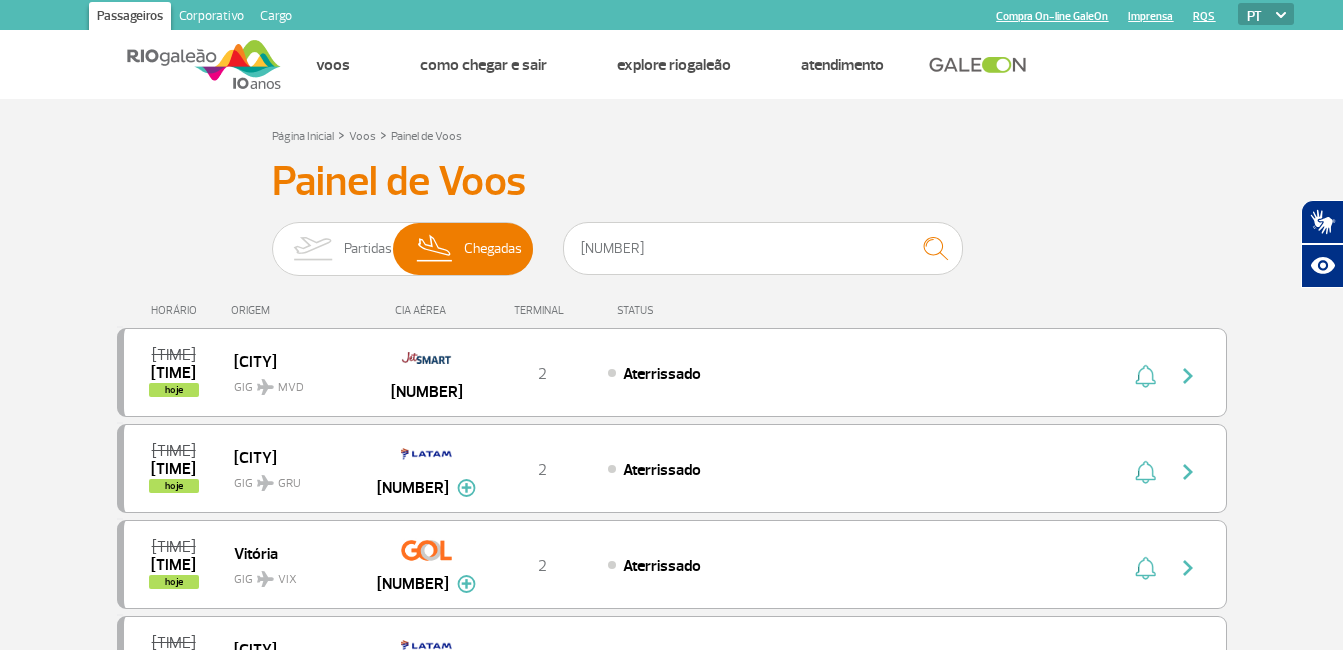 scroll, scrollTop: 4, scrollLeft: 0, axis: vertical 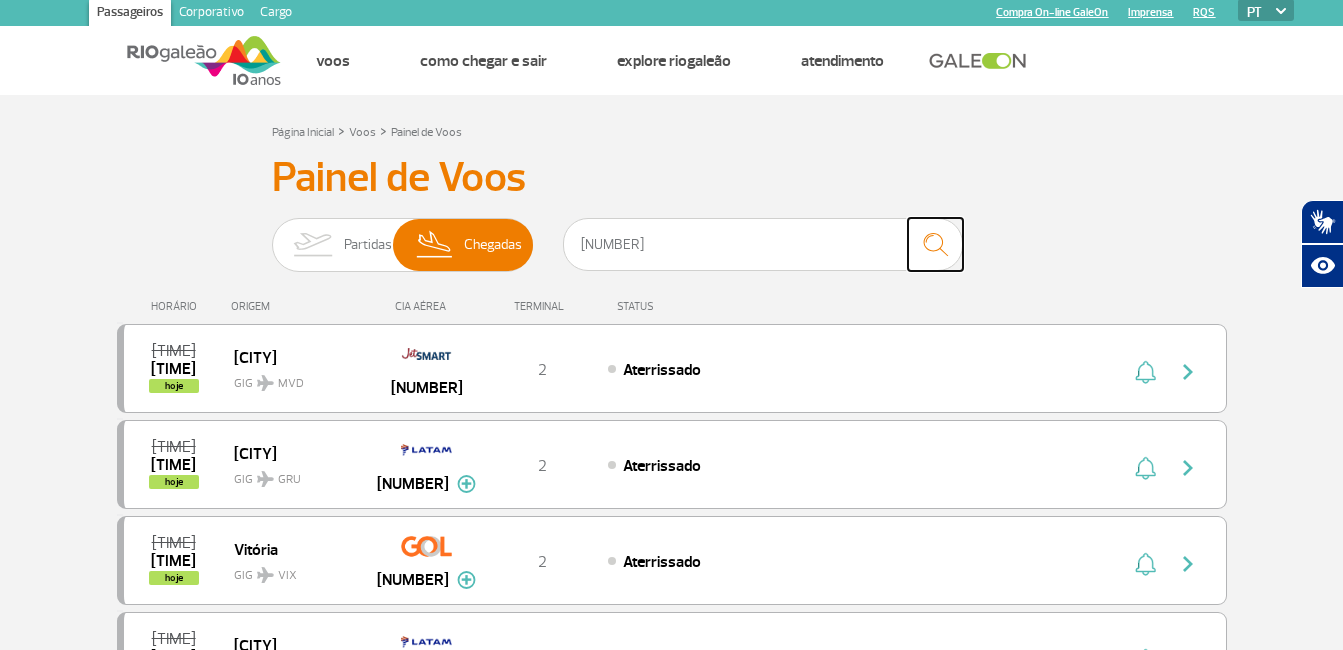 click at bounding box center (935, 244) 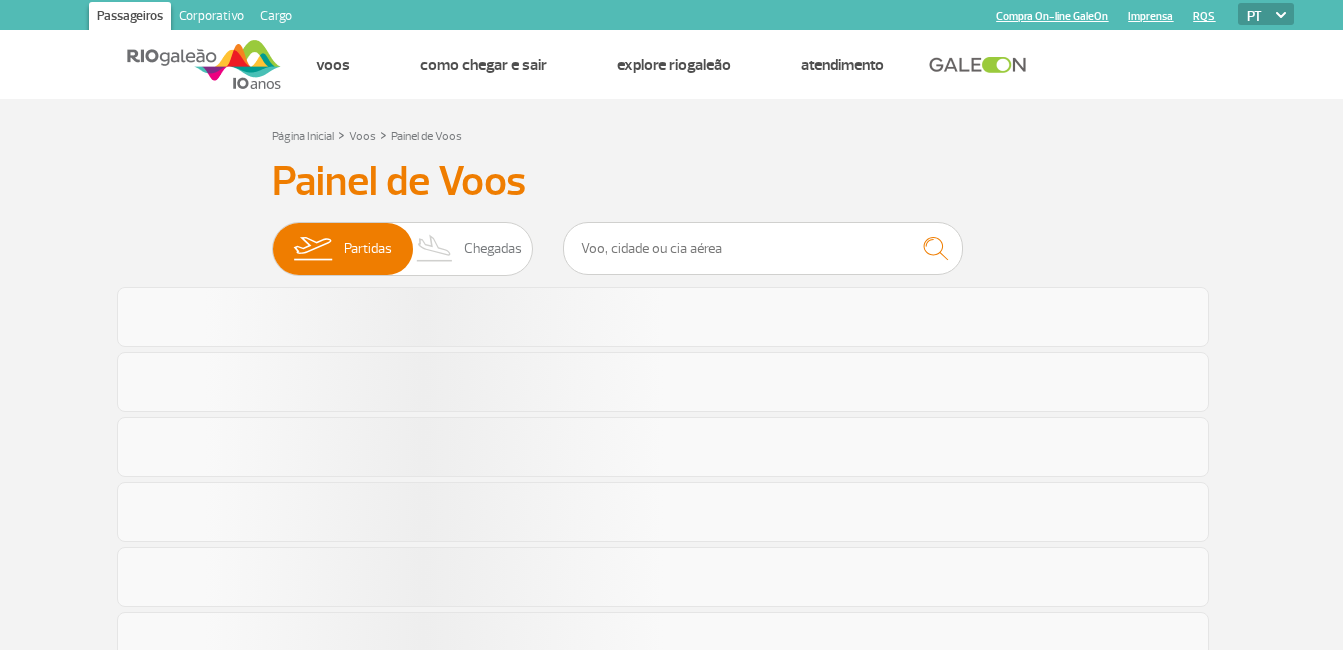 click at bounding box center (763, 248) 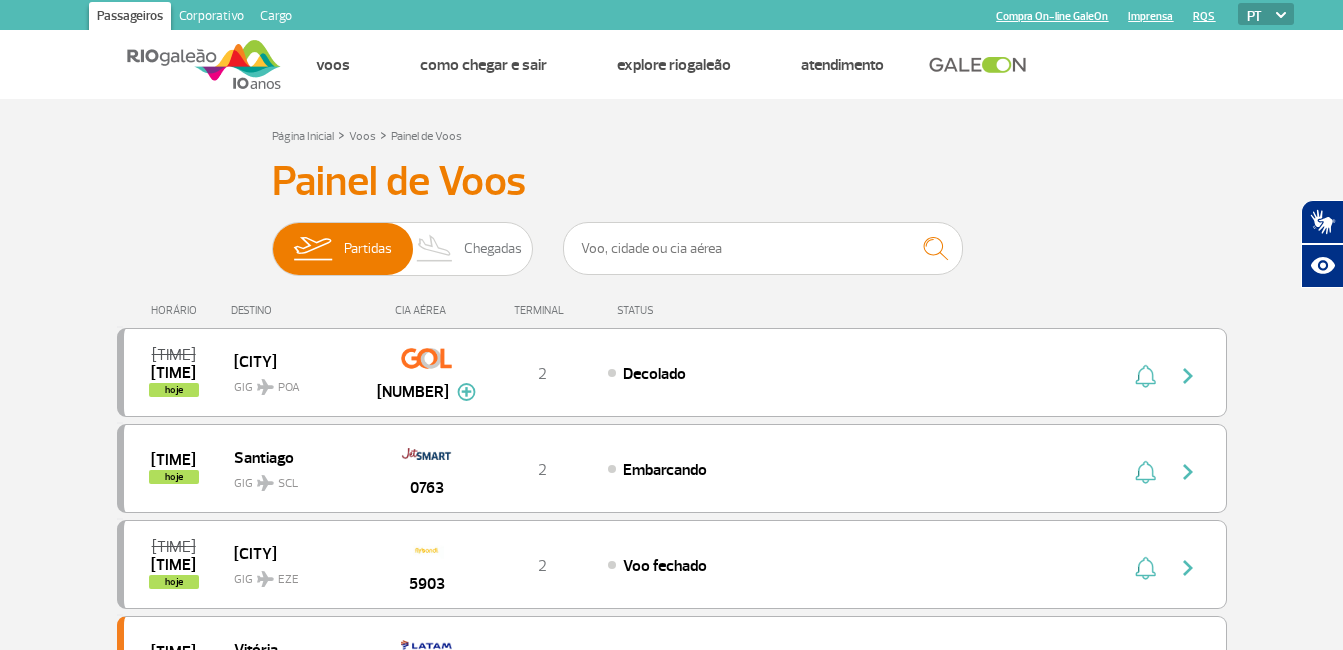 scroll, scrollTop: 0, scrollLeft: 0, axis: both 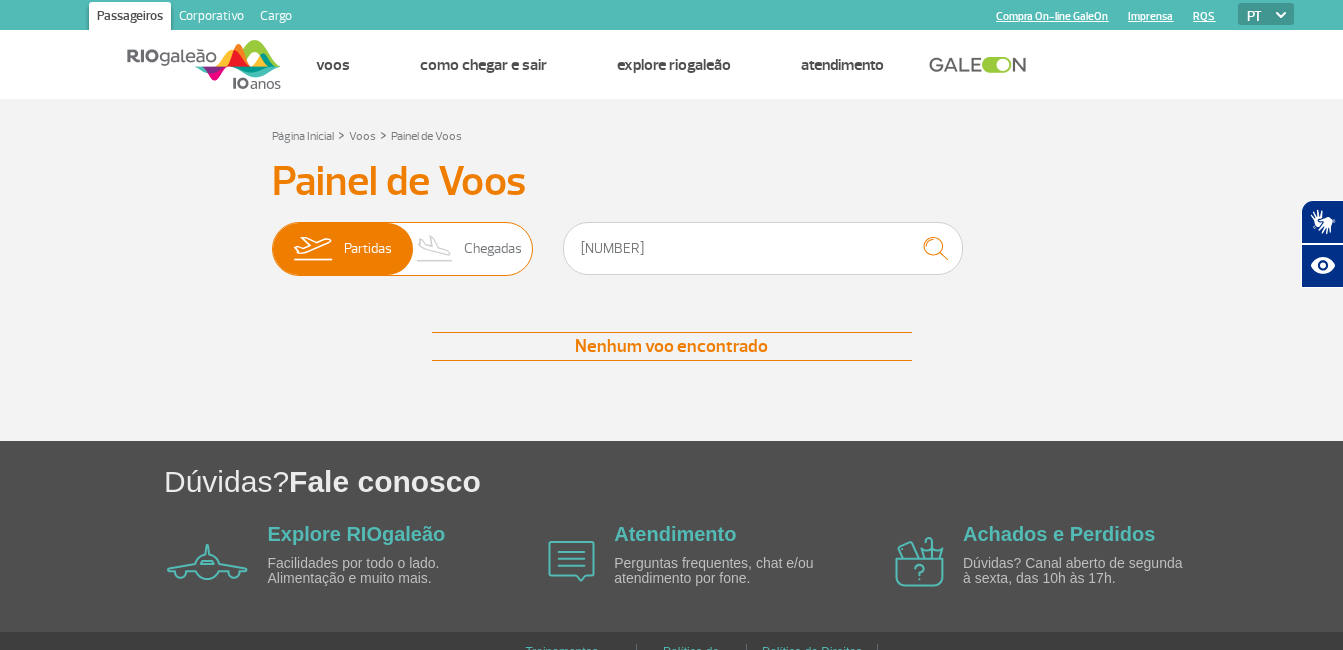 click on "Chegadas" at bounding box center (493, 249) 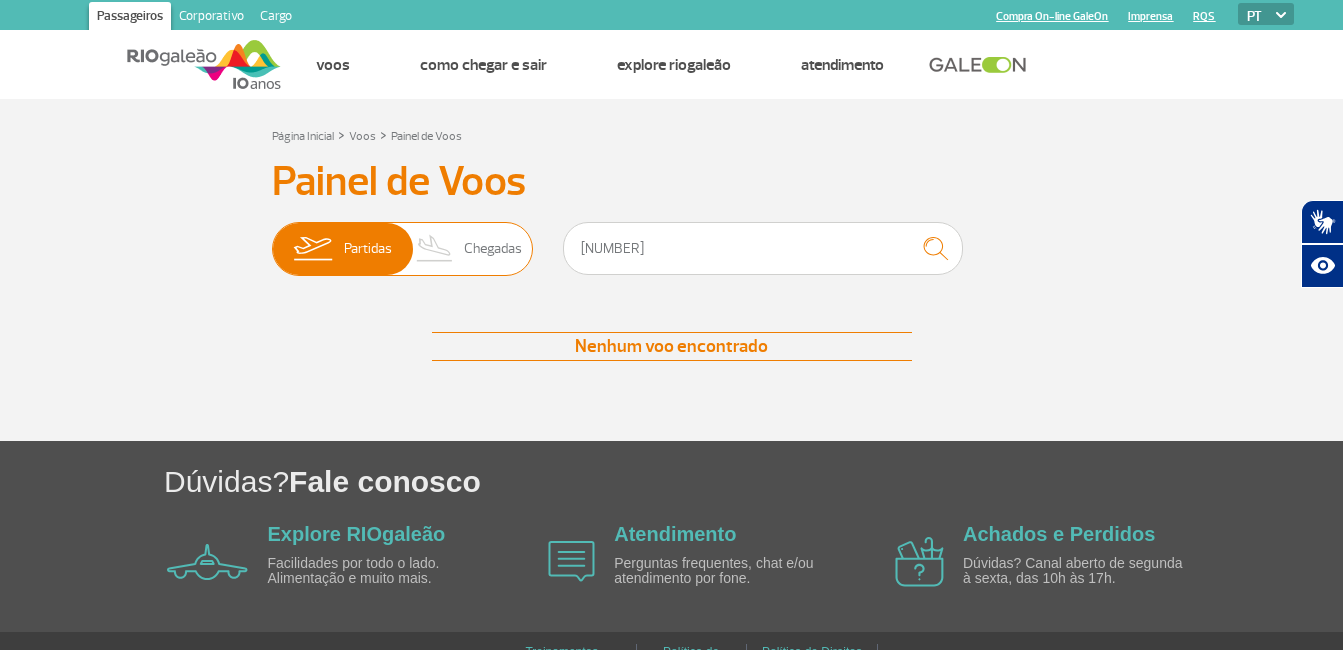 click on "Partidas   Chegadas" at bounding box center (272, 239) 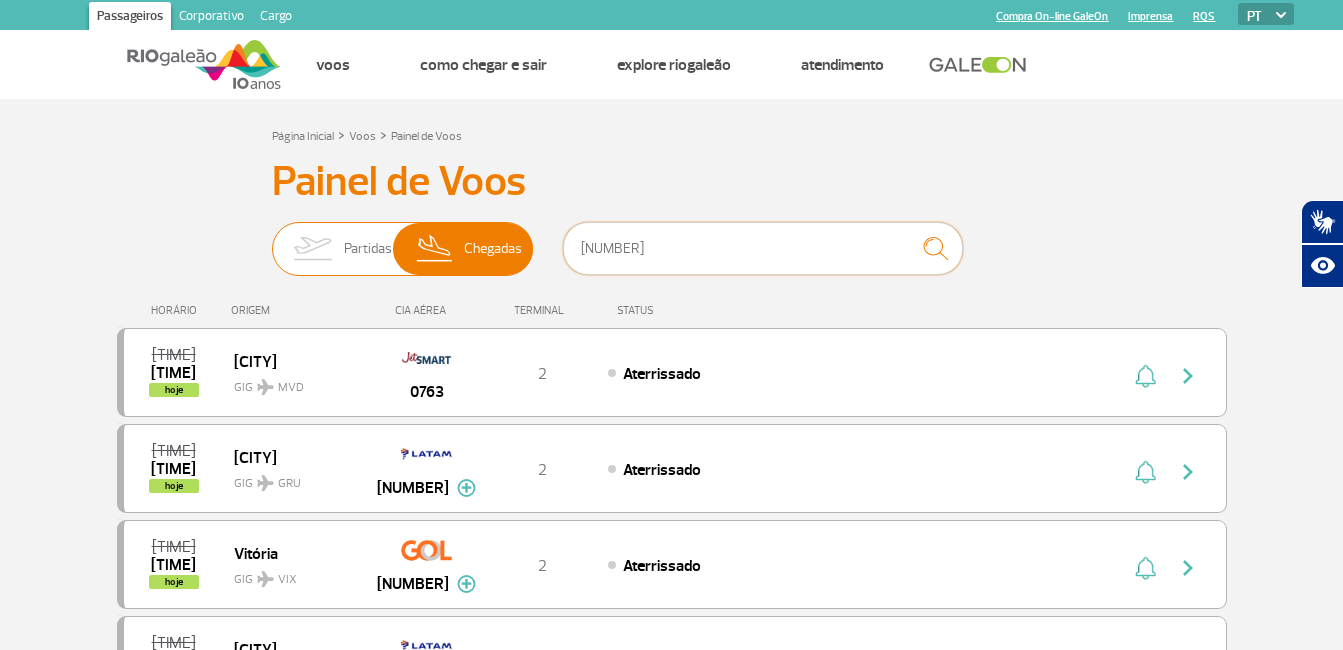 drag, startPoint x: 645, startPoint y: 246, endPoint x: 434, endPoint y: 226, distance: 211.94576 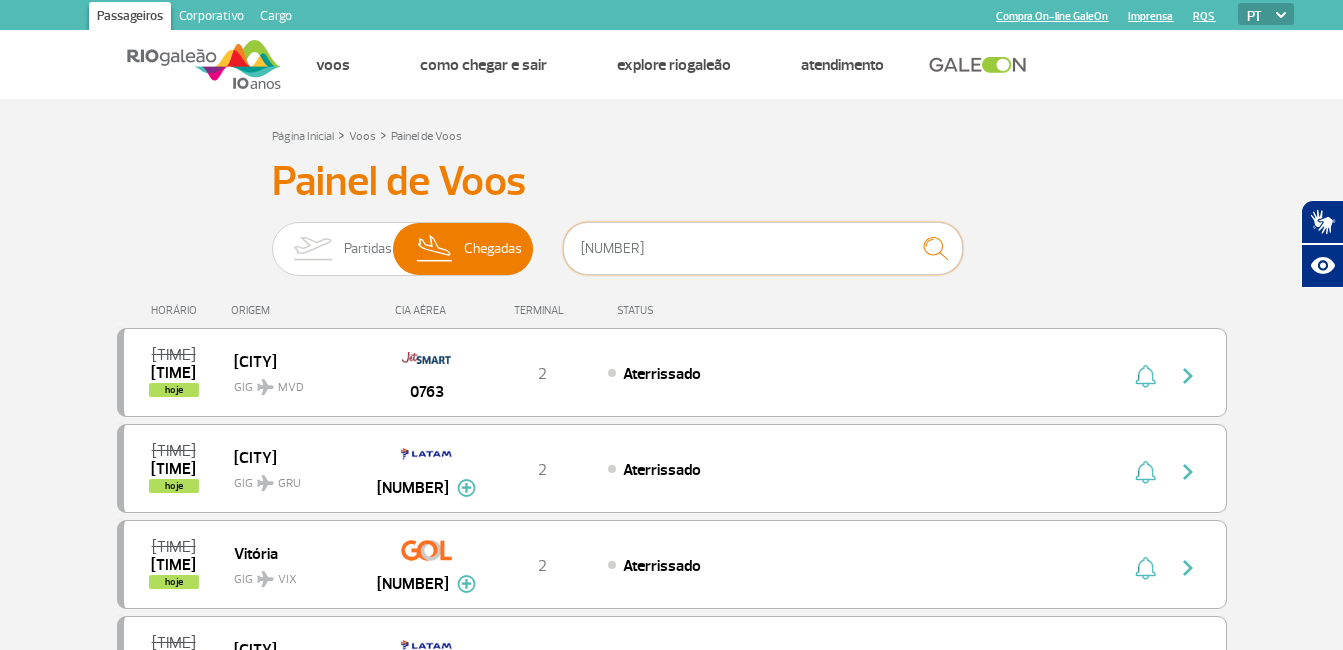 type on "[NUMBER]" 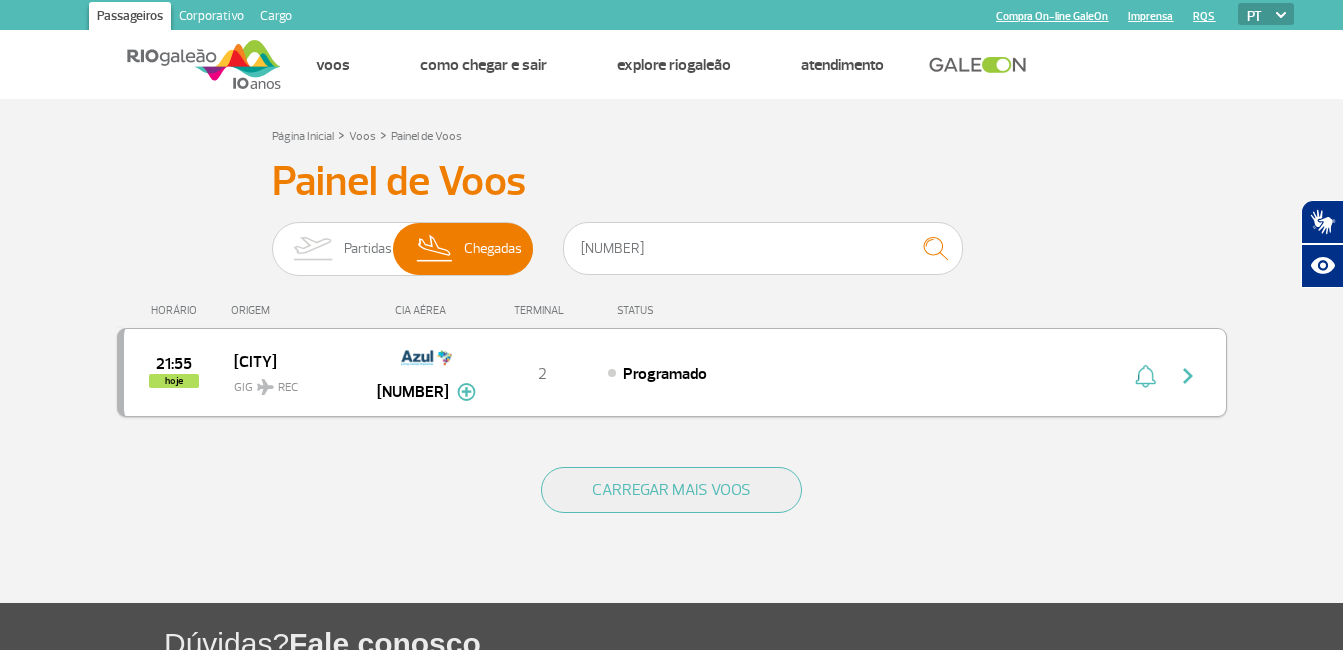 click at bounding box center (1145, 376) 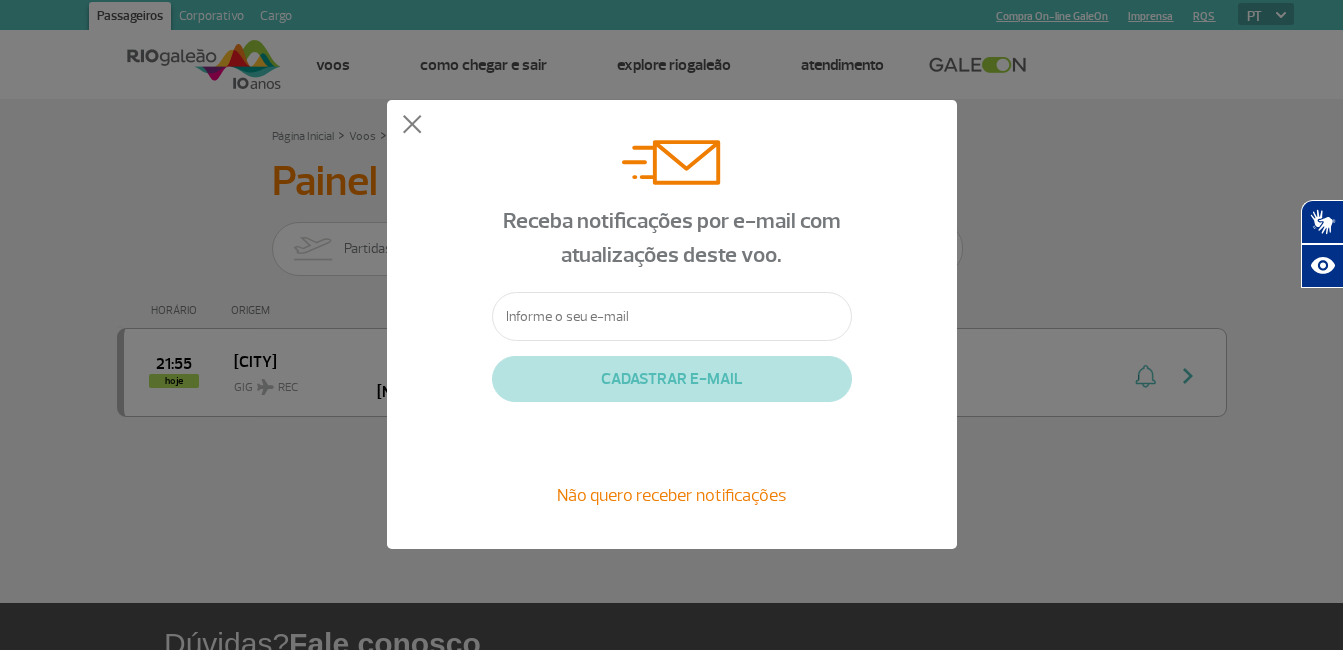 click 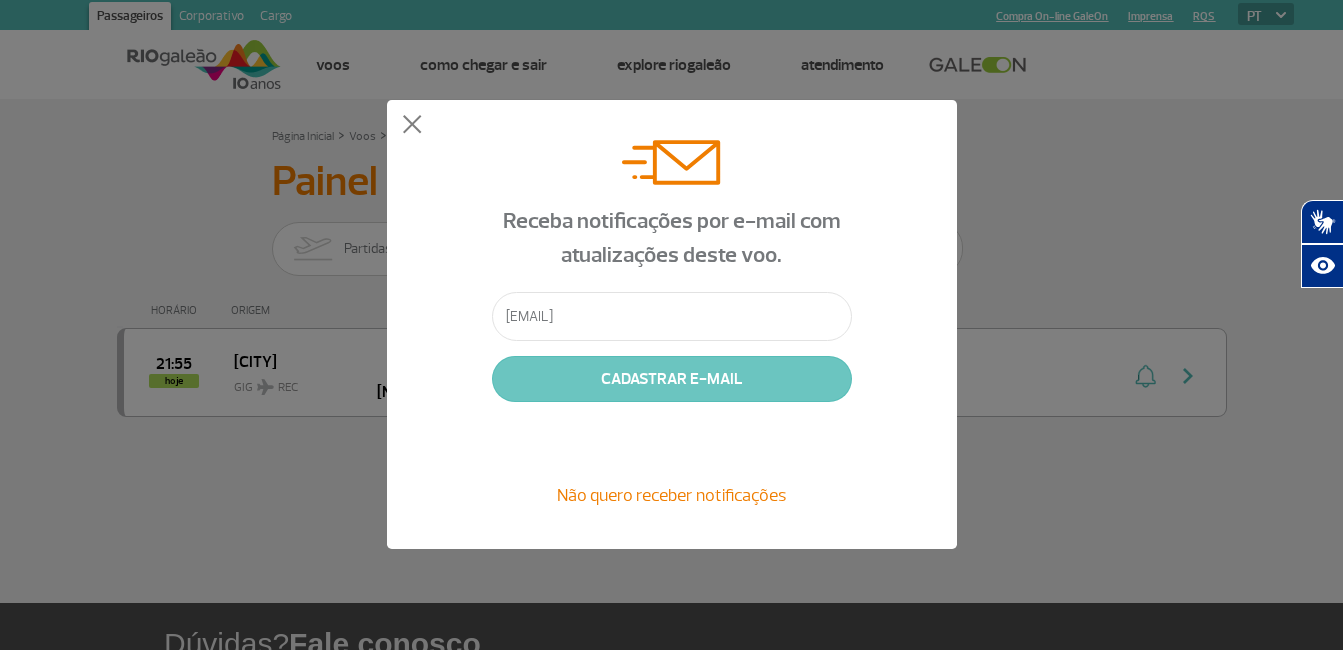 click on "CADASTRAR E-MAIL" 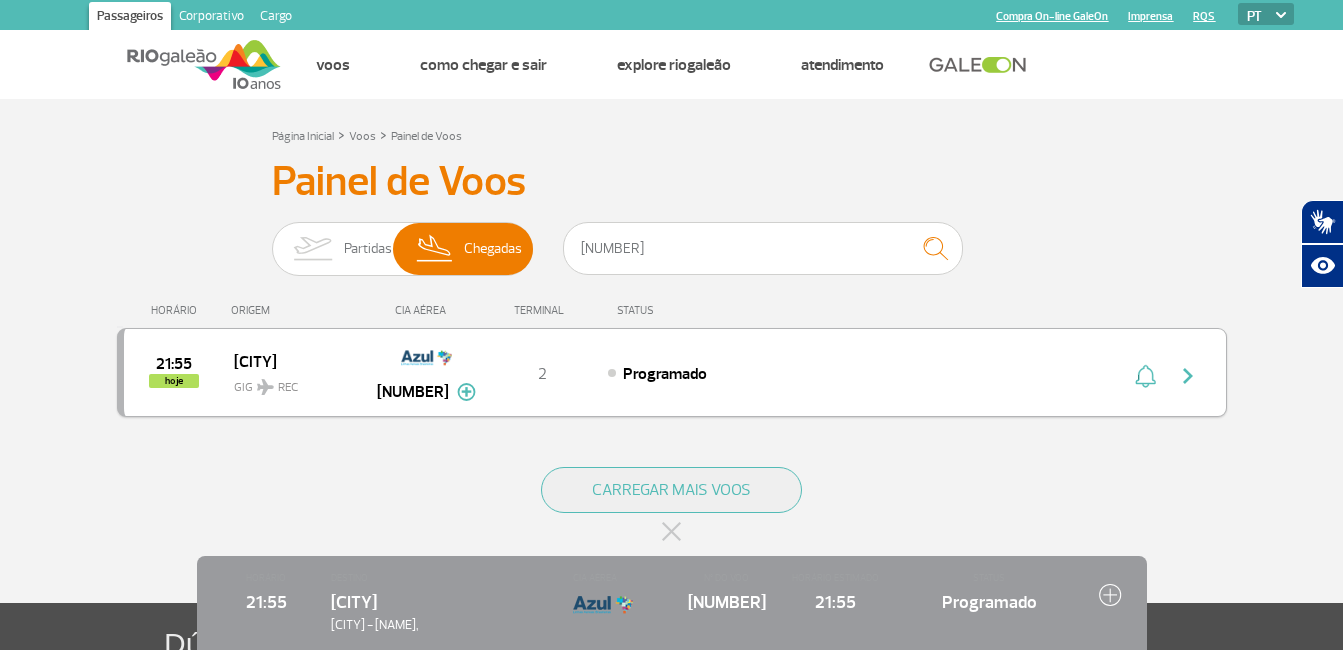 click at bounding box center (466, 392) 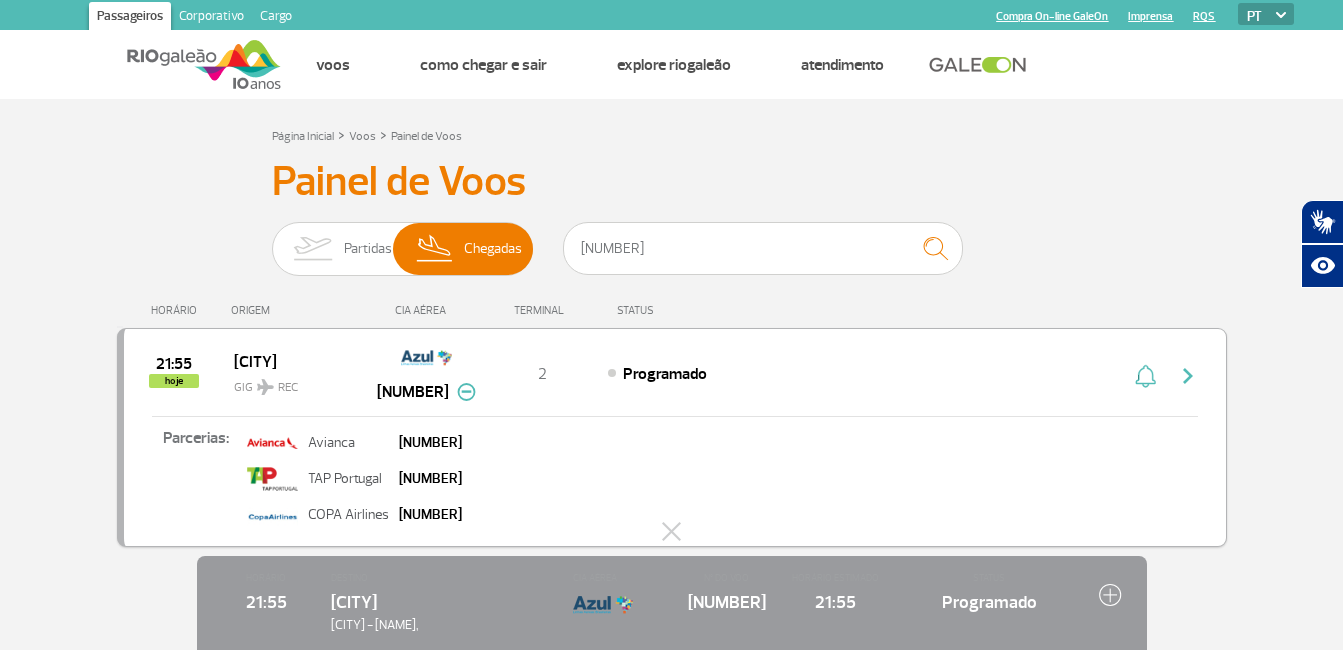 click at bounding box center [466, 392] 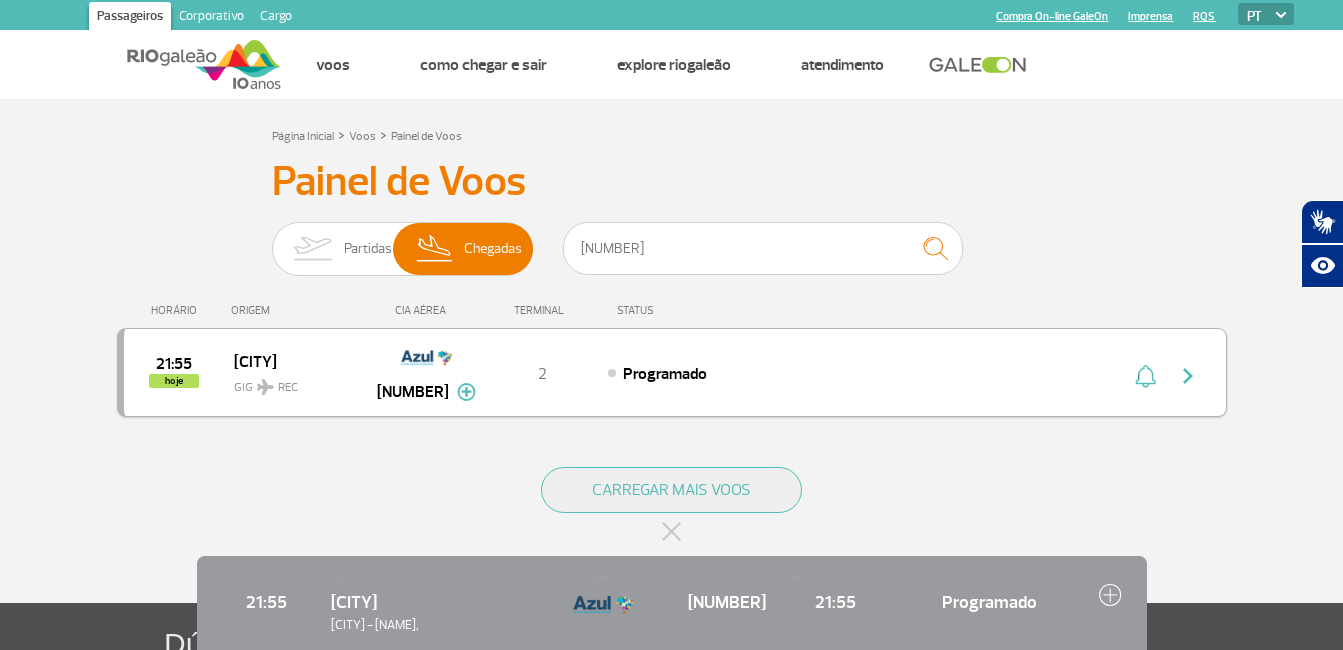 click at bounding box center [1145, 376] 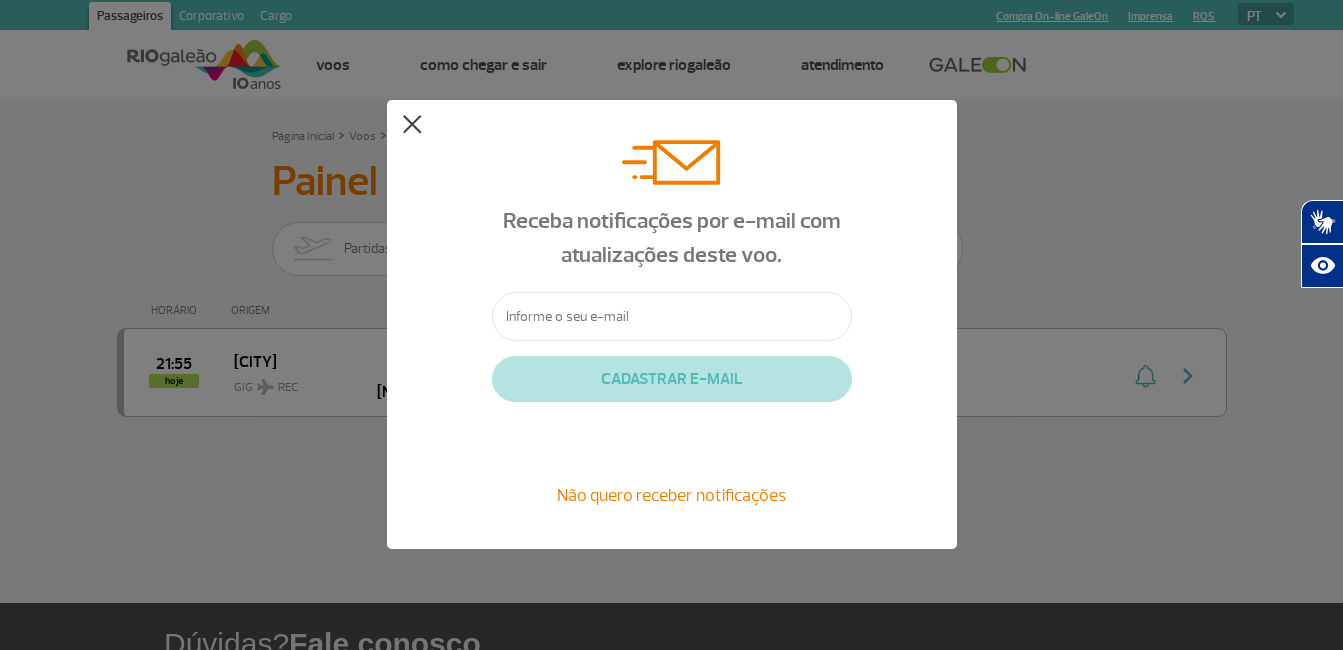 click 